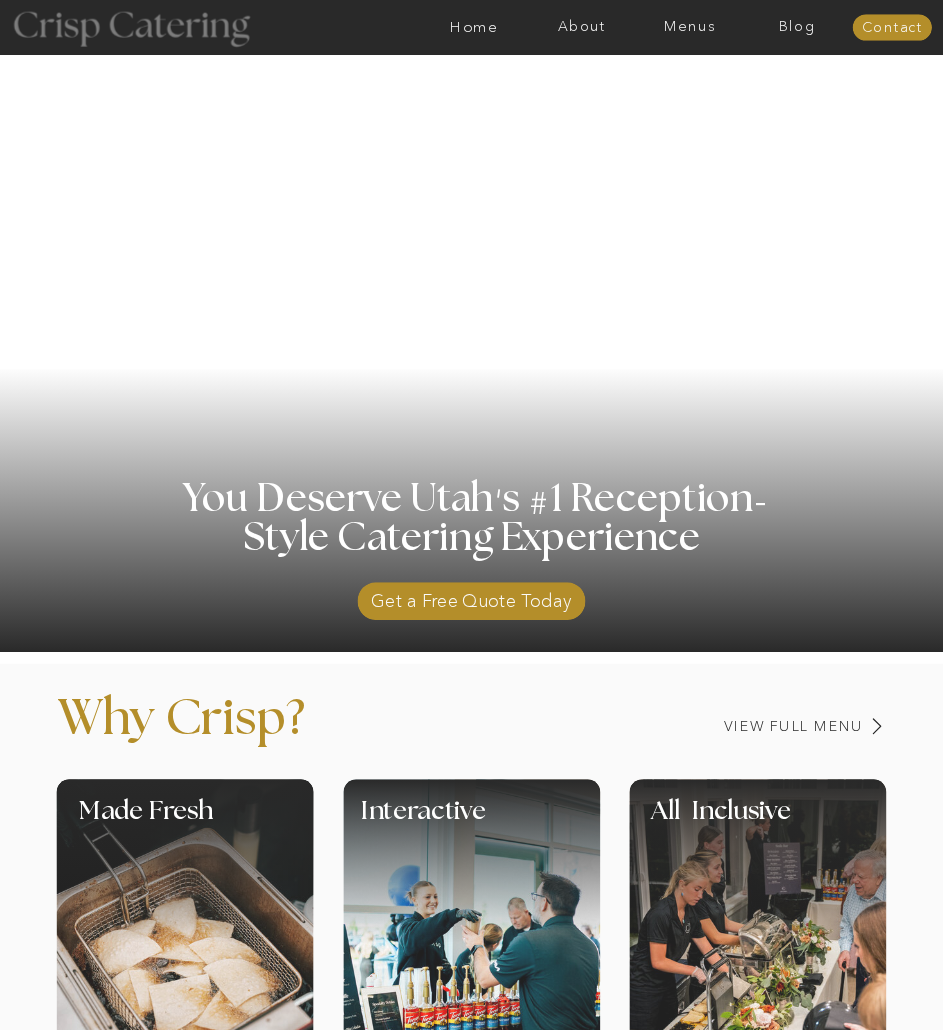 scroll, scrollTop: 0, scrollLeft: 0, axis: both 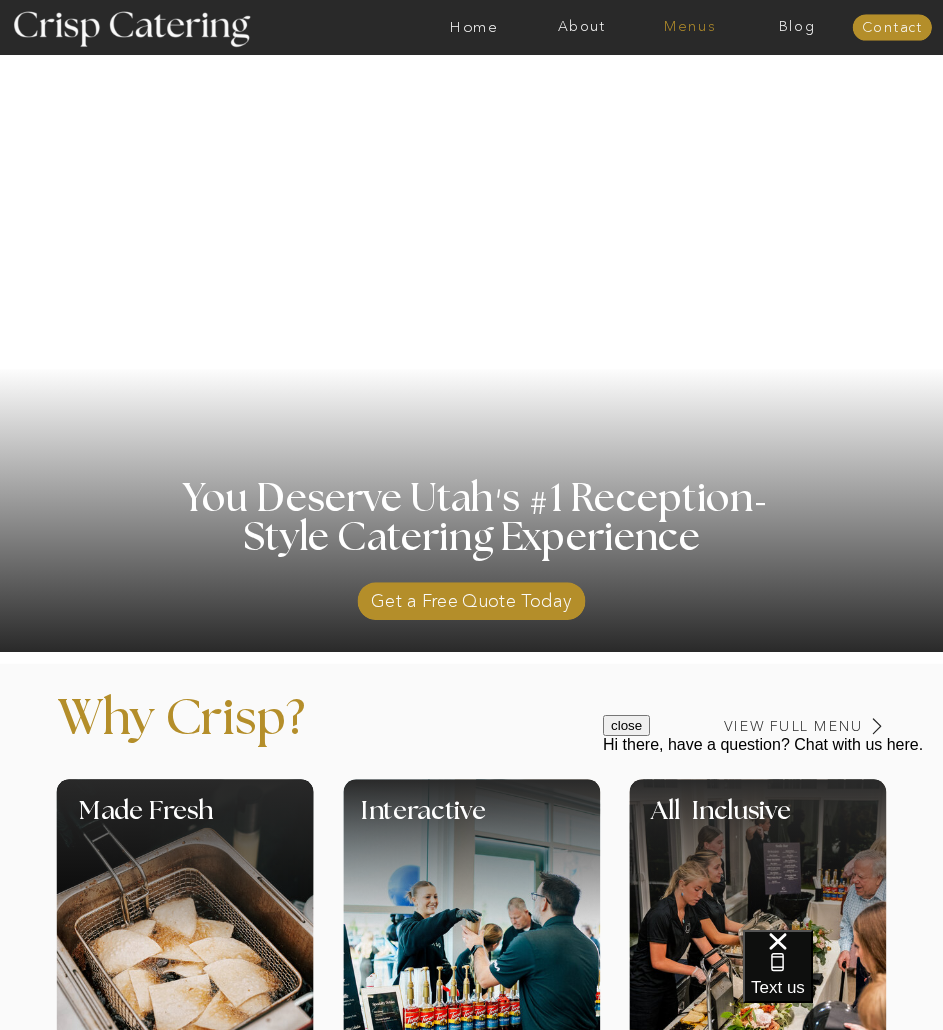 click on "Menus" at bounding box center (690, 28) 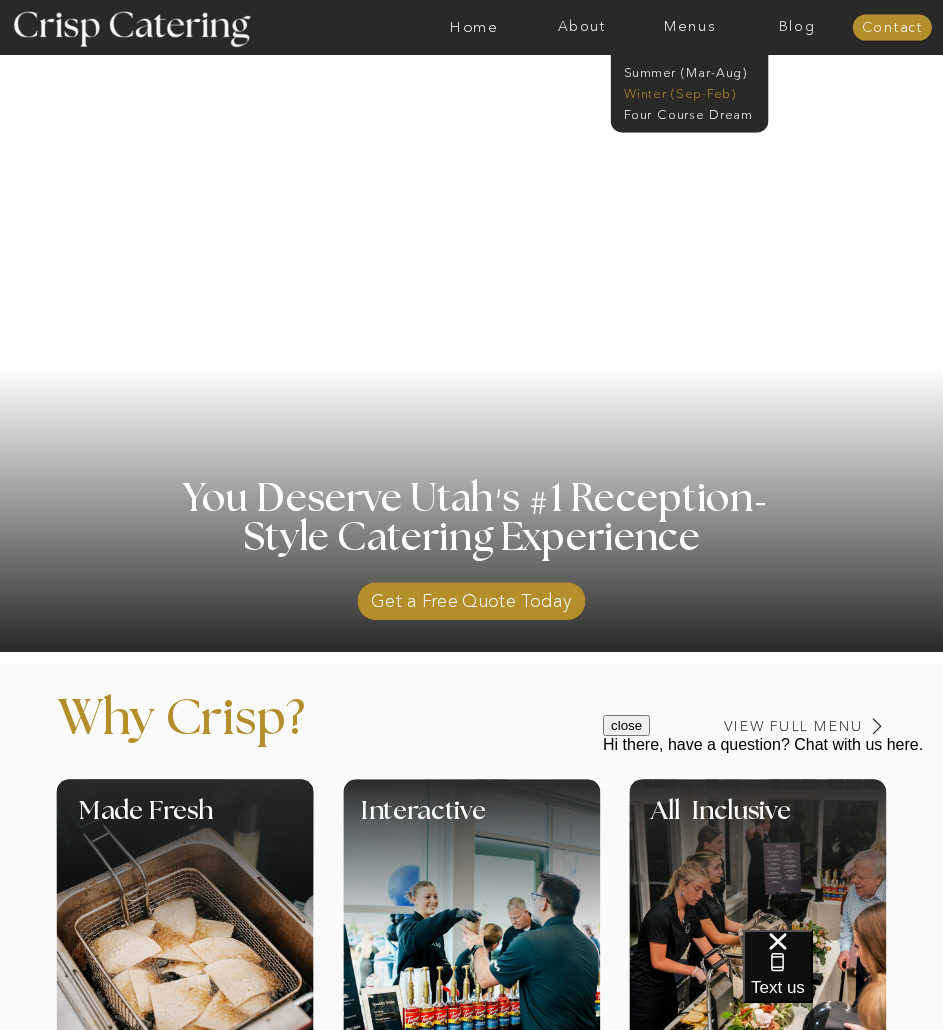 click on "Winter (Sep-Feb)" at bounding box center (688, 92) 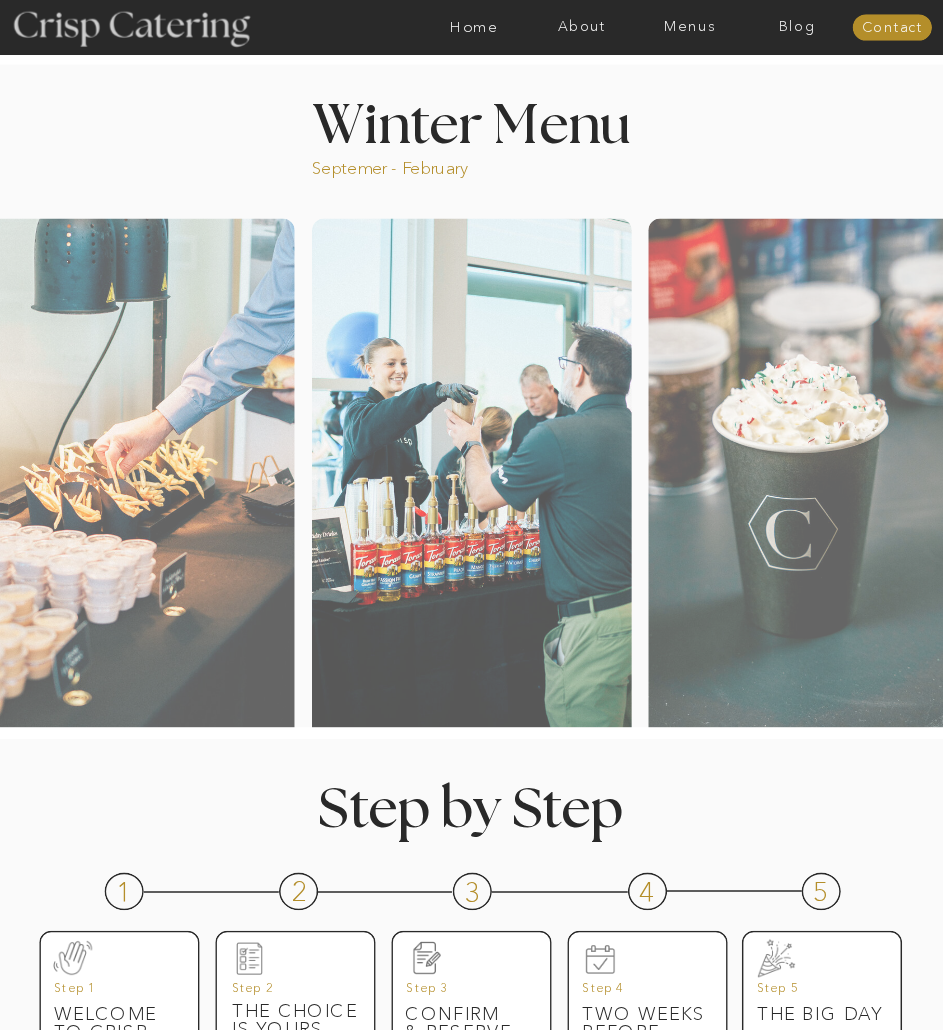 scroll, scrollTop: 0, scrollLeft: 0, axis: both 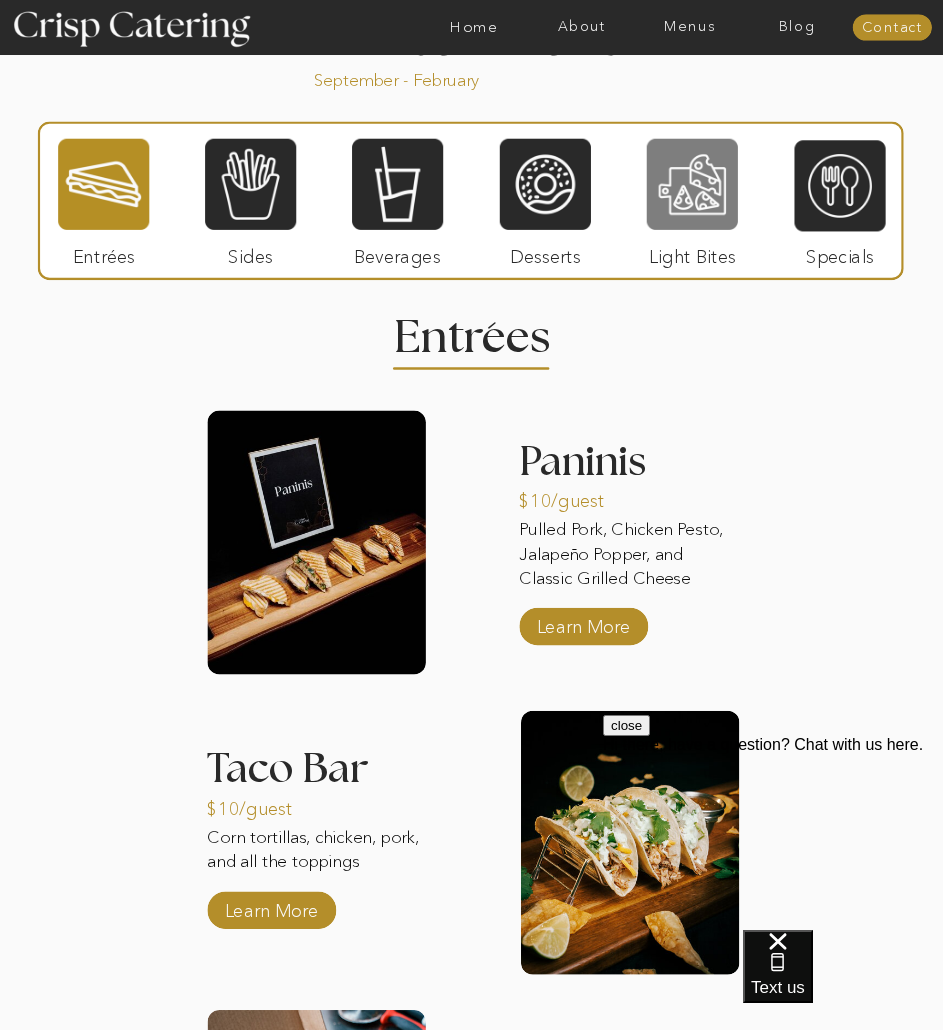 click at bounding box center [692, 184] 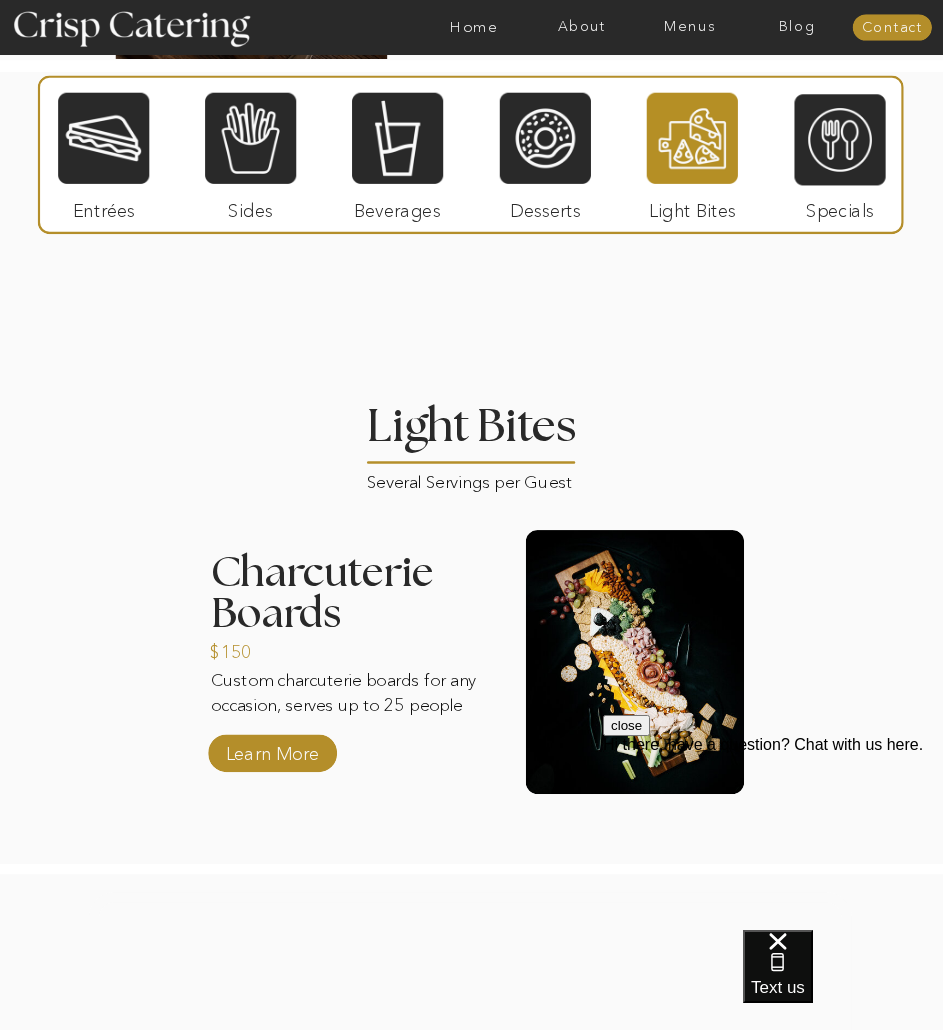 scroll, scrollTop: 1679, scrollLeft: 0, axis: vertical 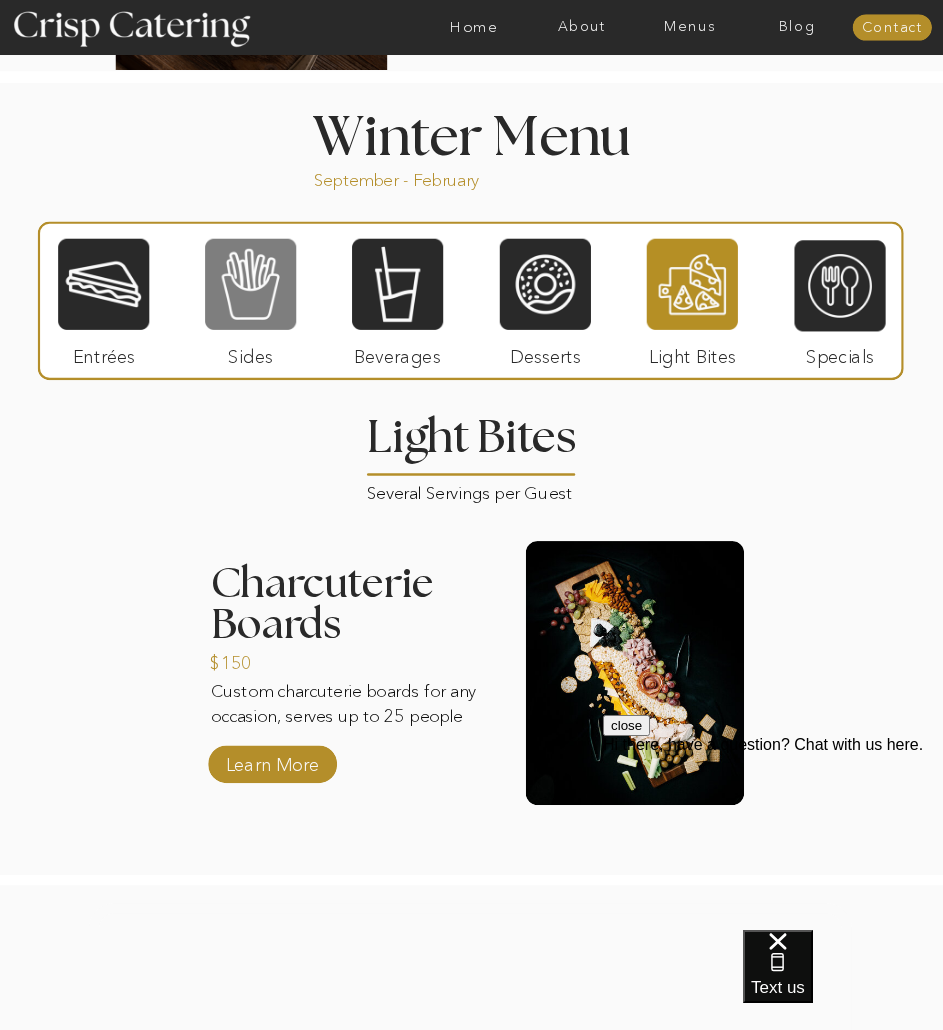 click at bounding box center [250, 284] 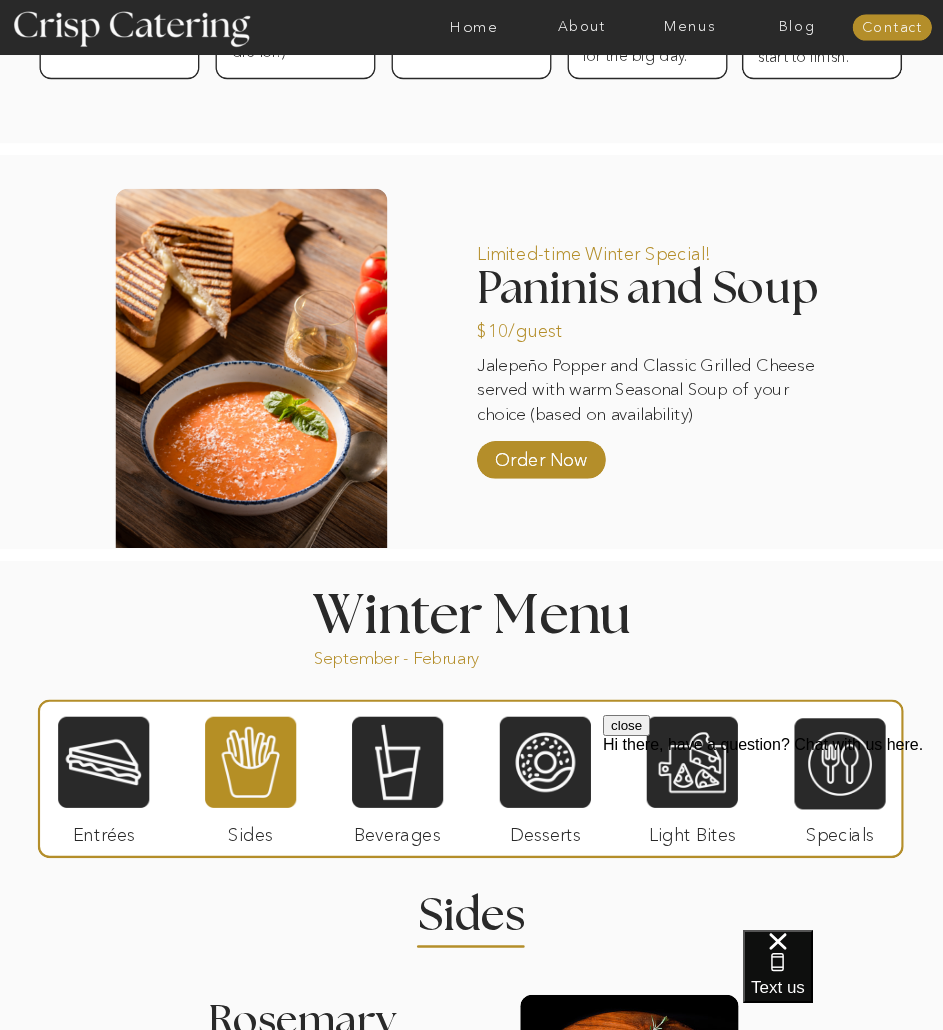 scroll, scrollTop: 1401, scrollLeft: 0, axis: vertical 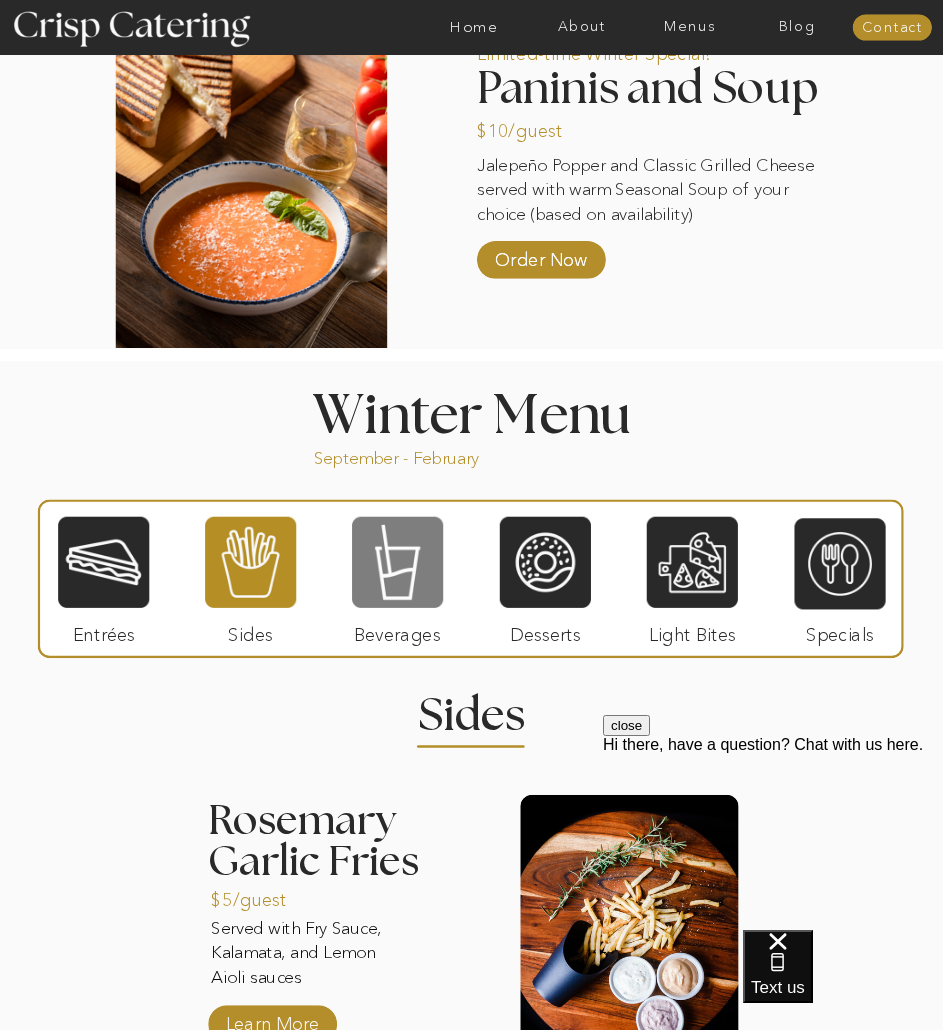 click at bounding box center (397, 562) 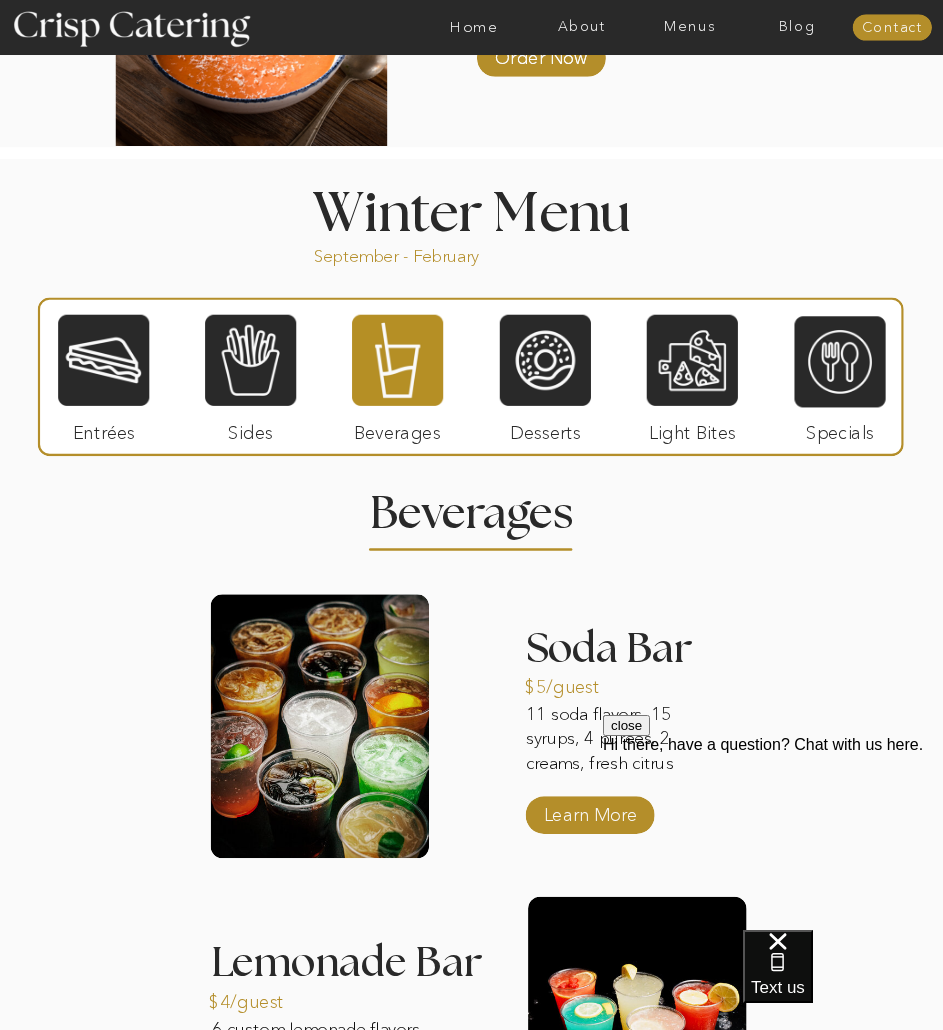 scroll, scrollTop: 1501, scrollLeft: 0, axis: vertical 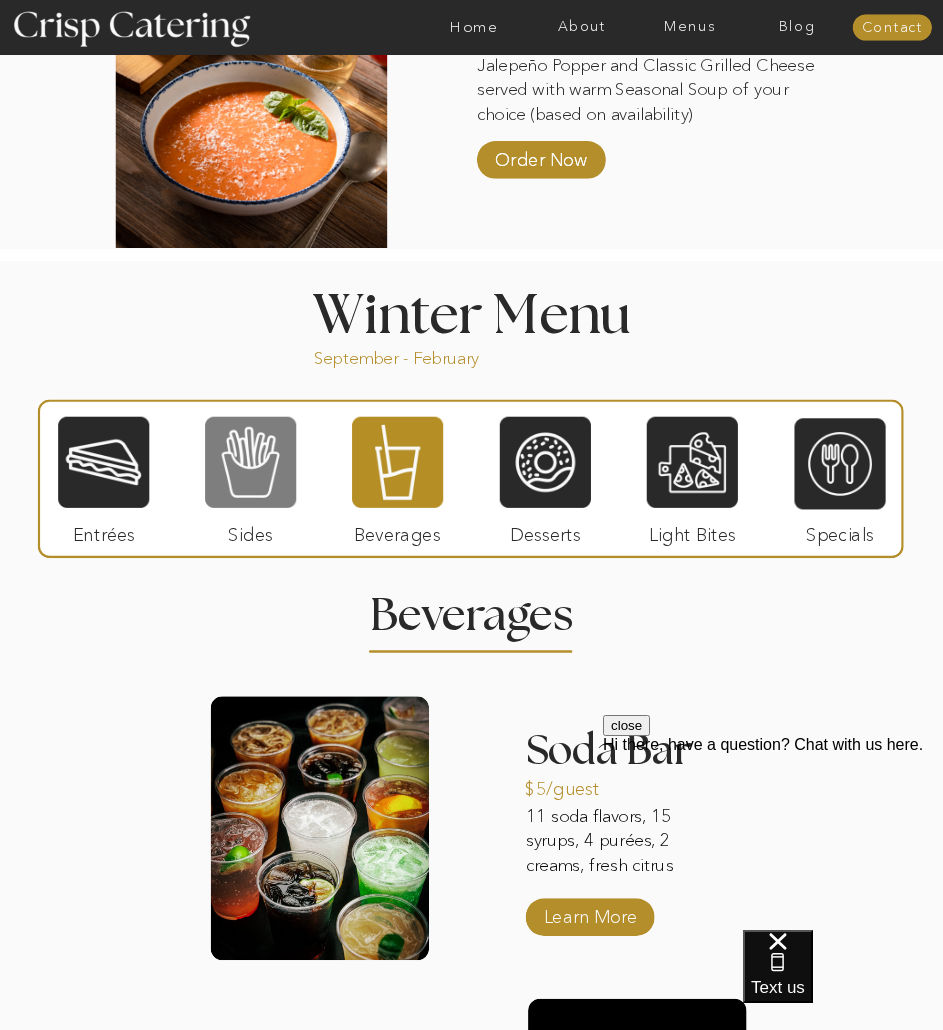 click at bounding box center [250, 462] 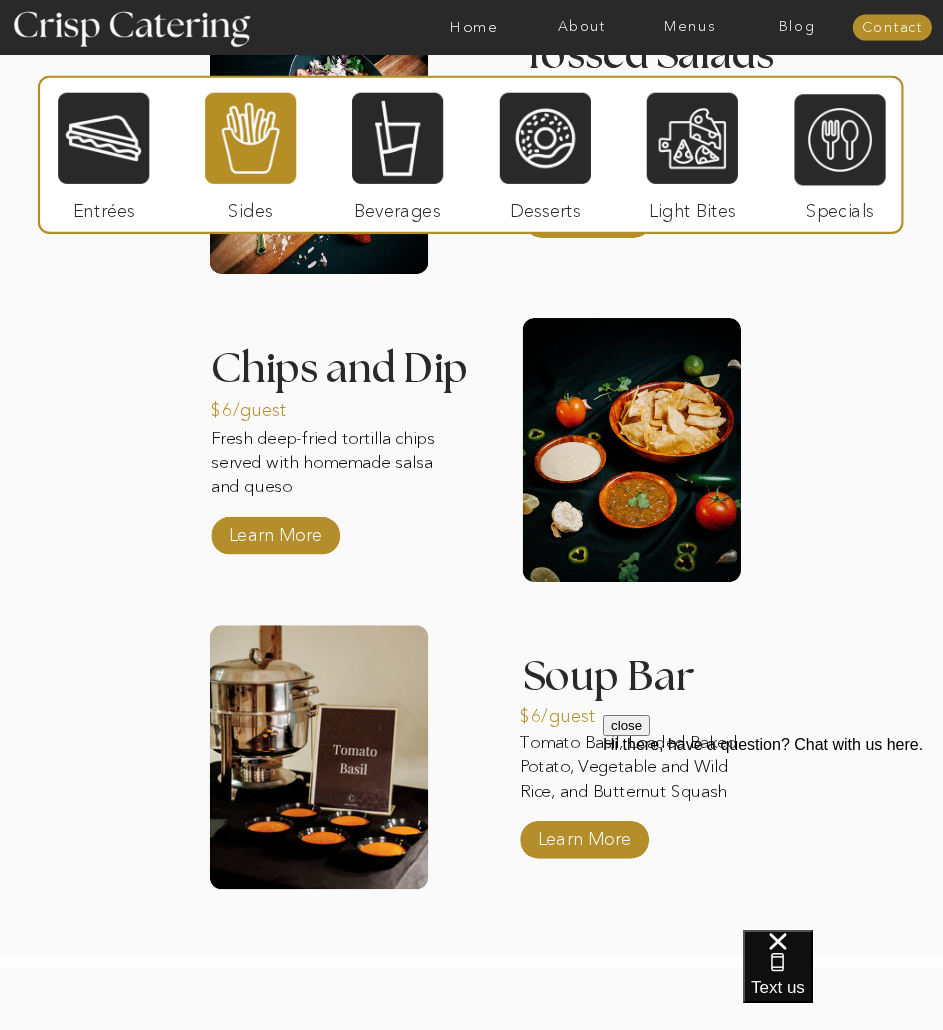 scroll, scrollTop: 2501, scrollLeft: 0, axis: vertical 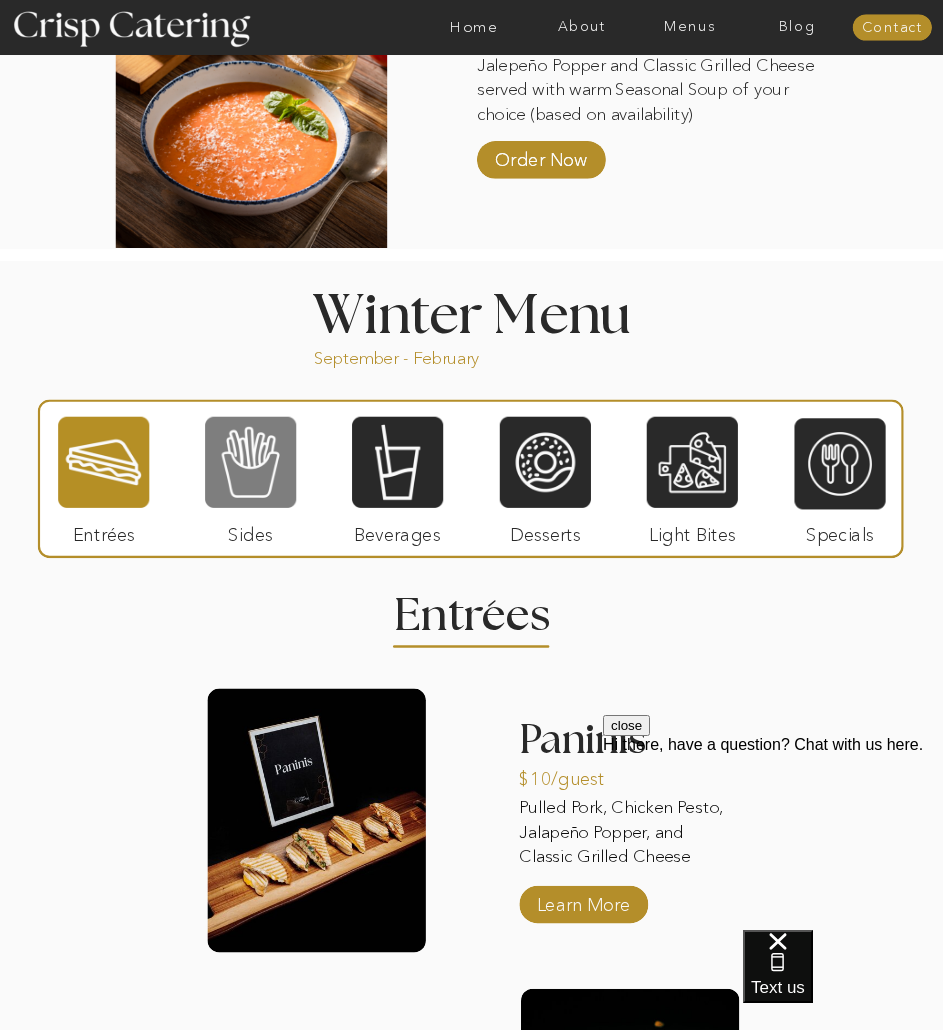click at bounding box center (250, 462) 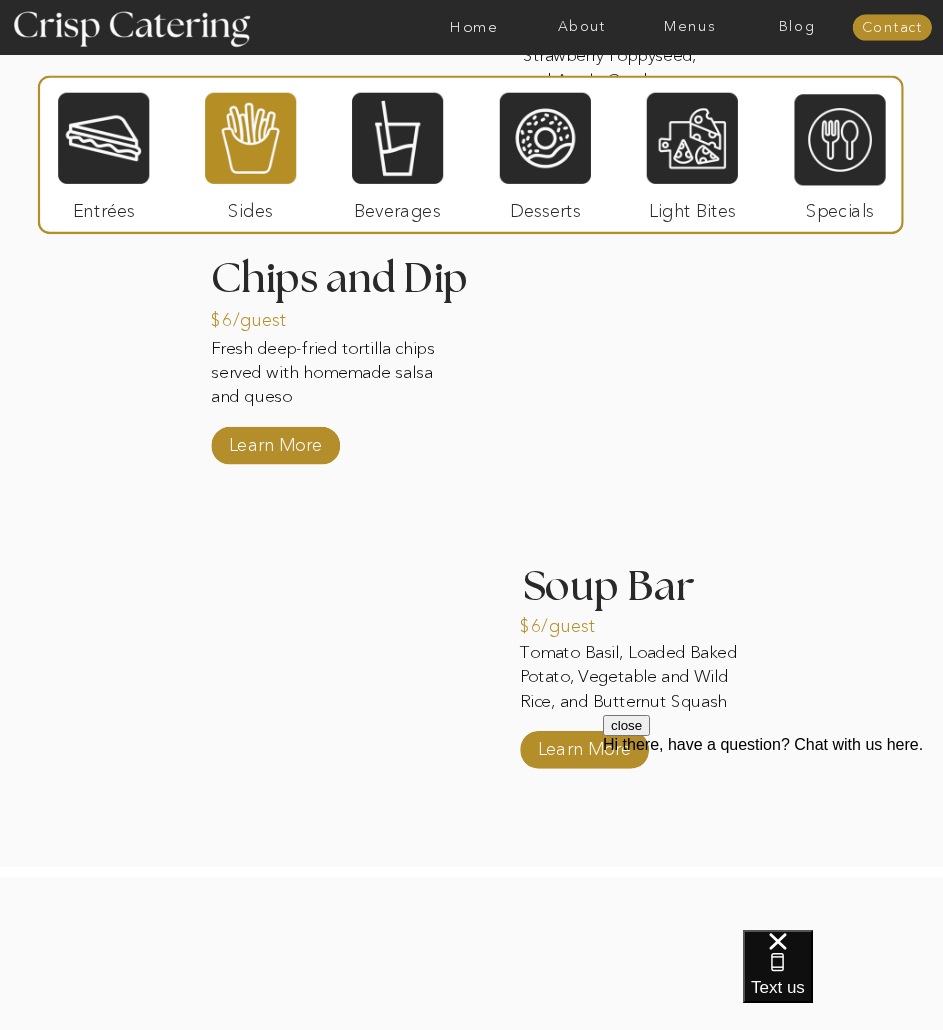 scroll, scrollTop: 2501, scrollLeft: 0, axis: vertical 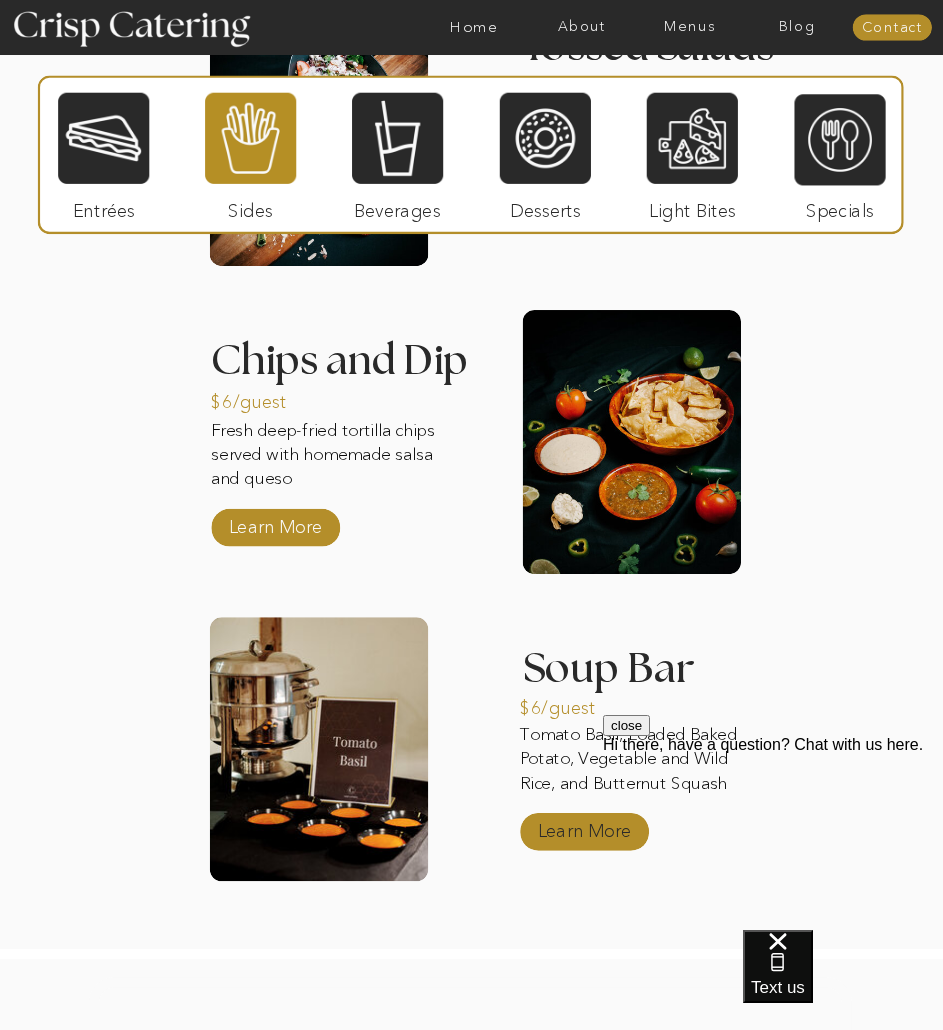 click on "Learn More" at bounding box center (584, 827) 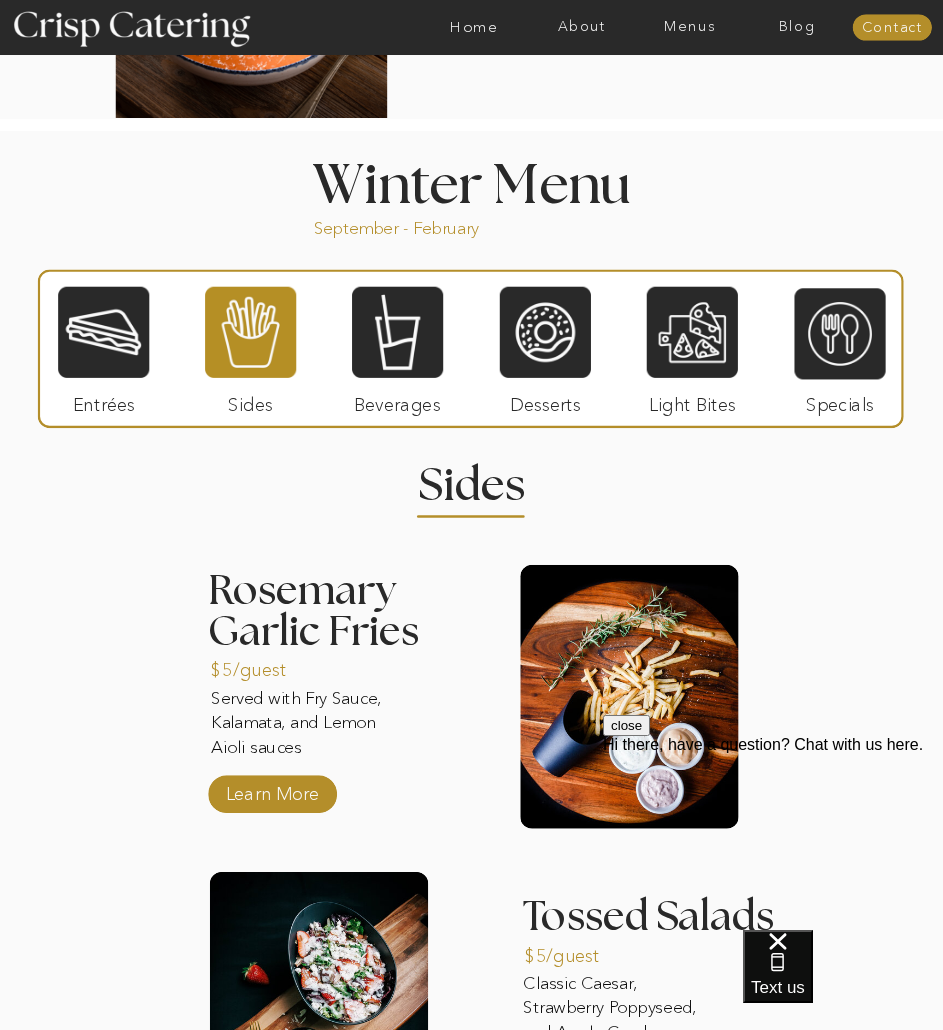 scroll, scrollTop: 1501, scrollLeft: 0, axis: vertical 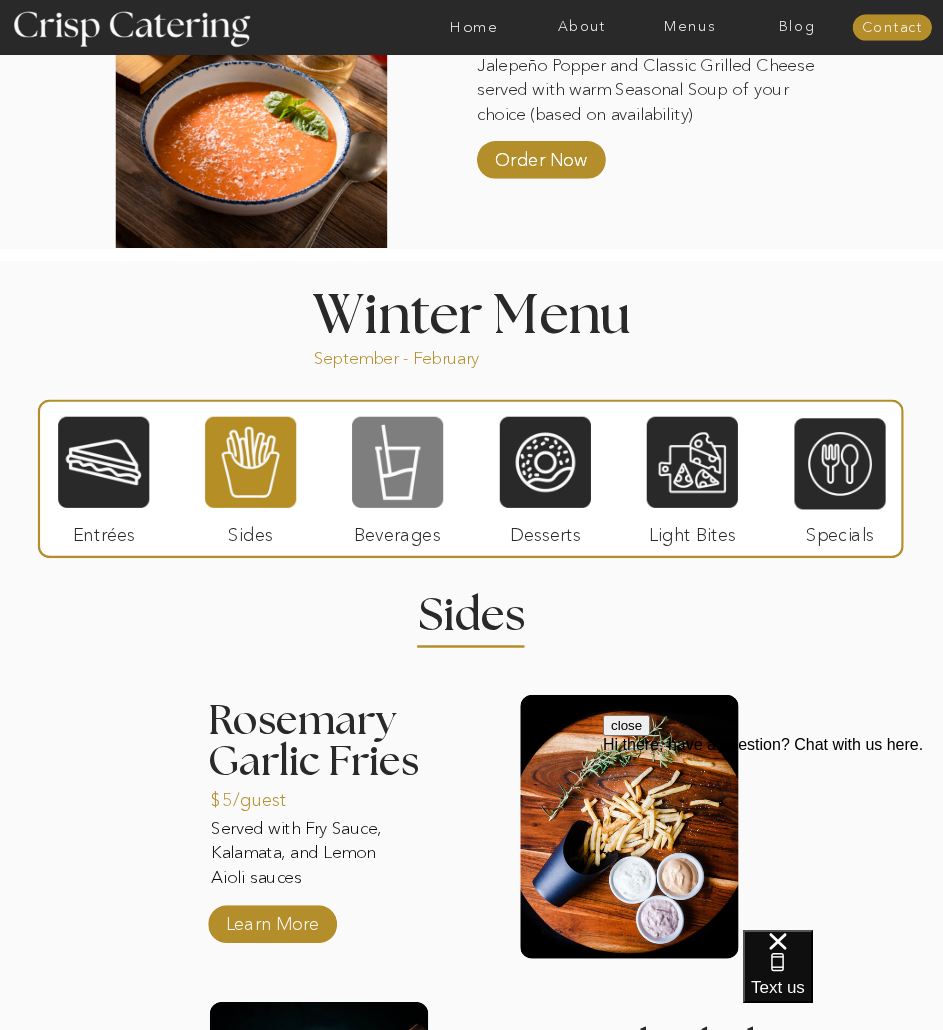 click at bounding box center [397, 462] 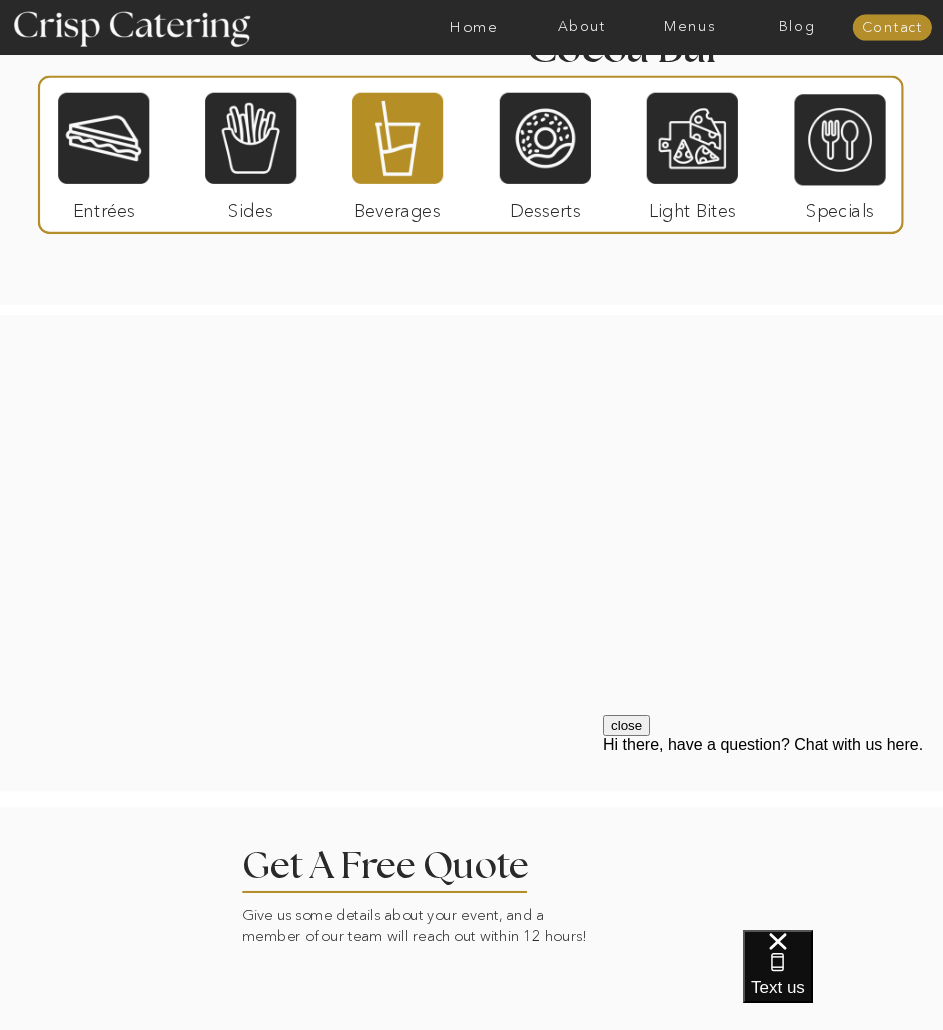 scroll, scrollTop: 2687, scrollLeft: 0, axis: vertical 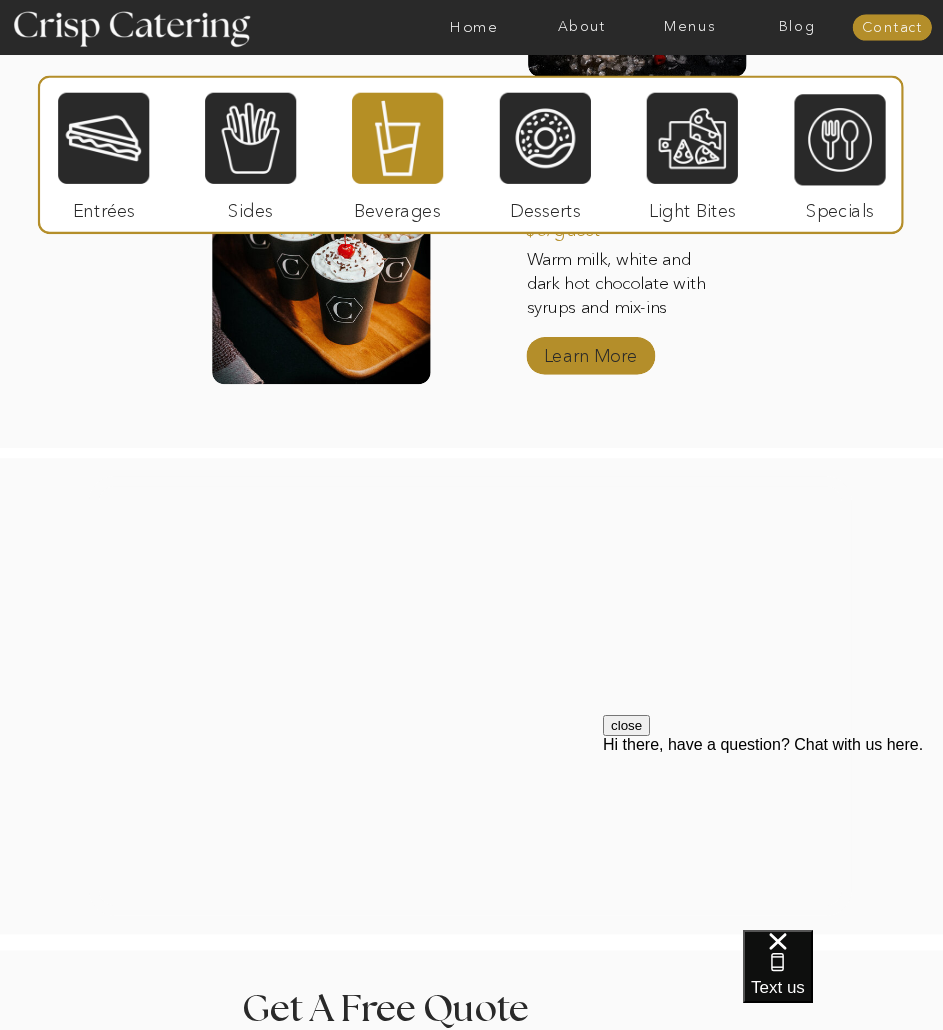click on "Learn More" at bounding box center (590, 352) 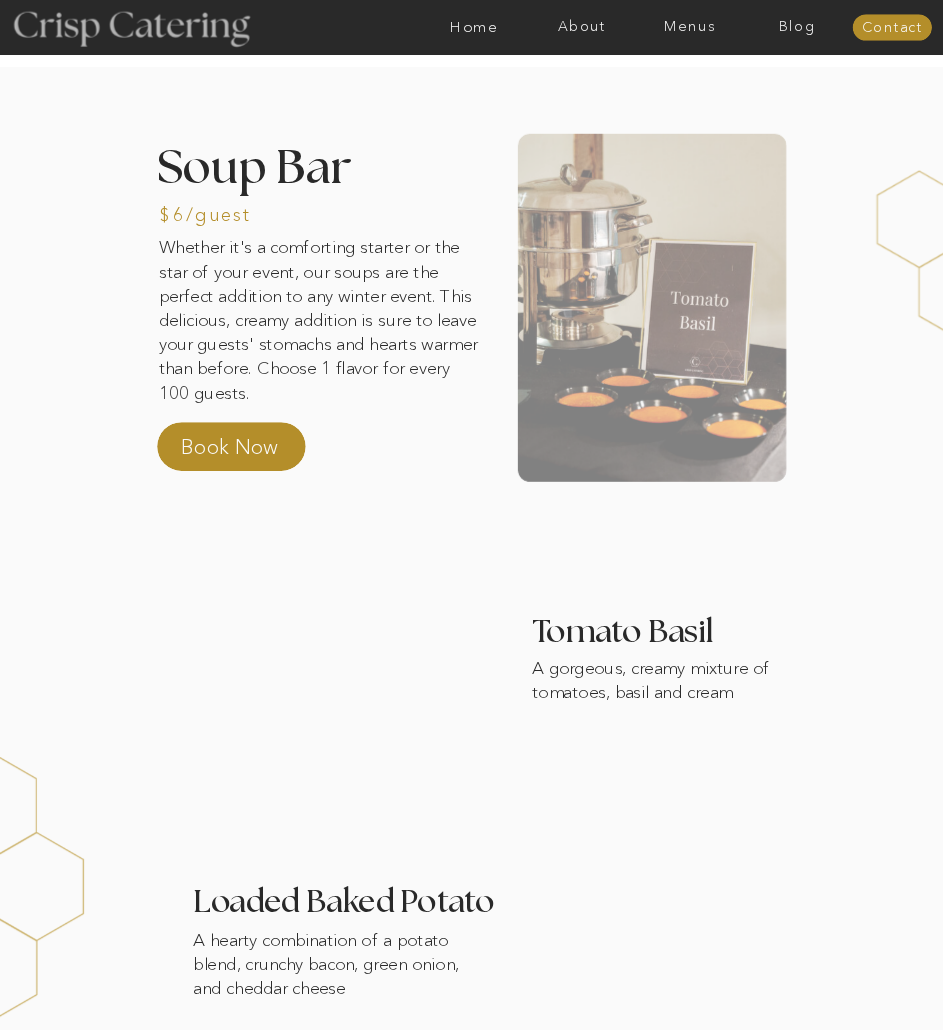 scroll, scrollTop: 0, scrollLeft: 0, axis: both 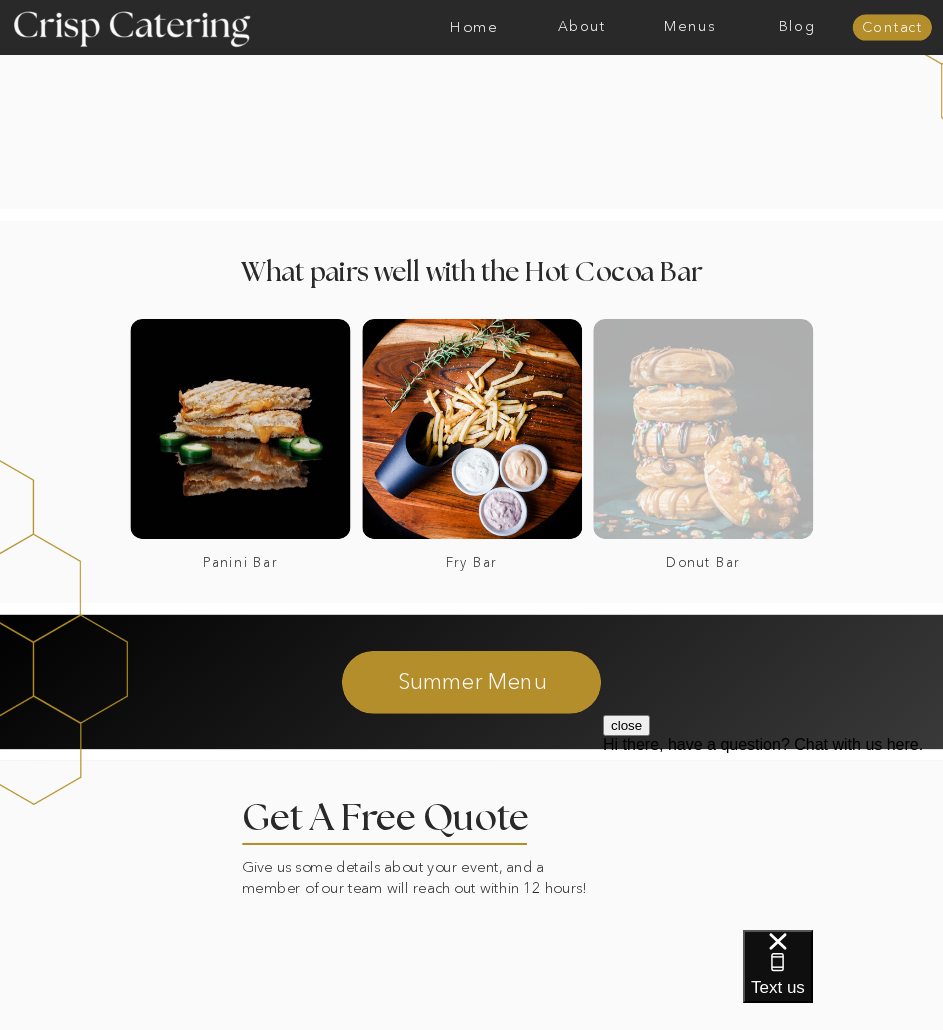click at bounding box center [703, 429] 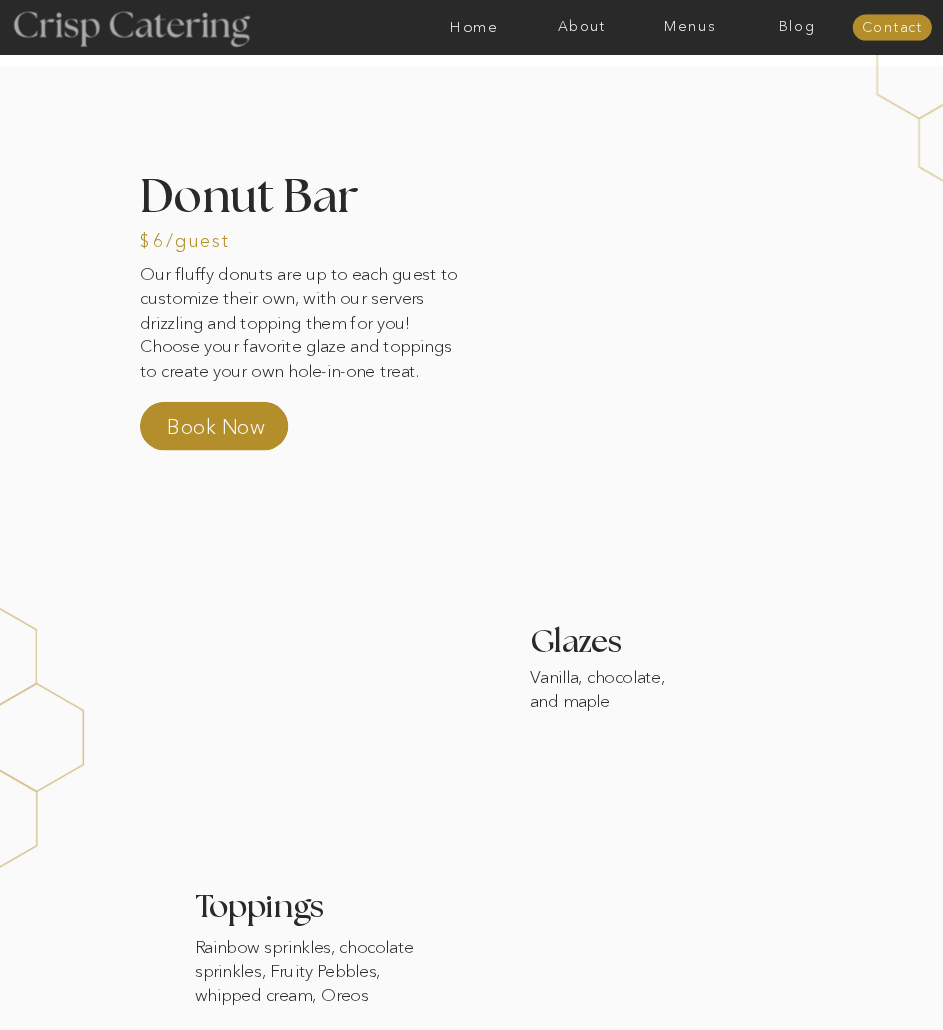 scroll, scrollTop: 0, scrollLeft: 0, axis: both 